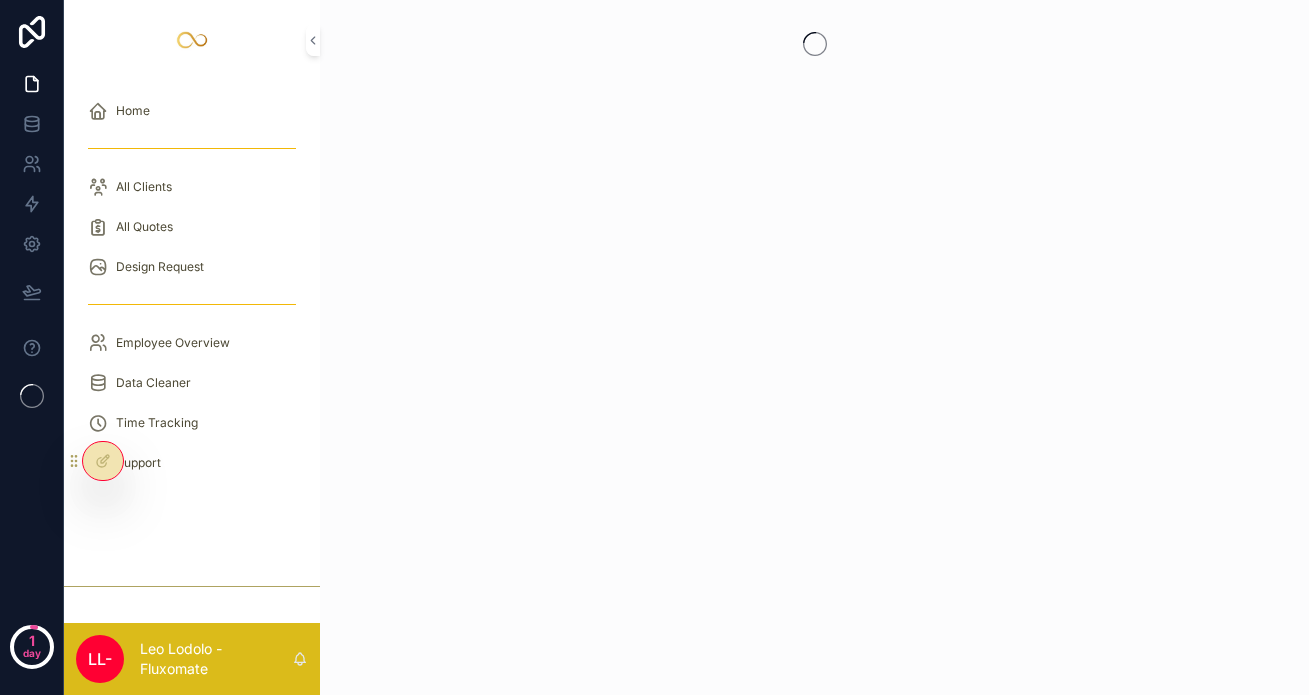 scroll, scrollTop: 0, scrollLeft: 0, axis: both 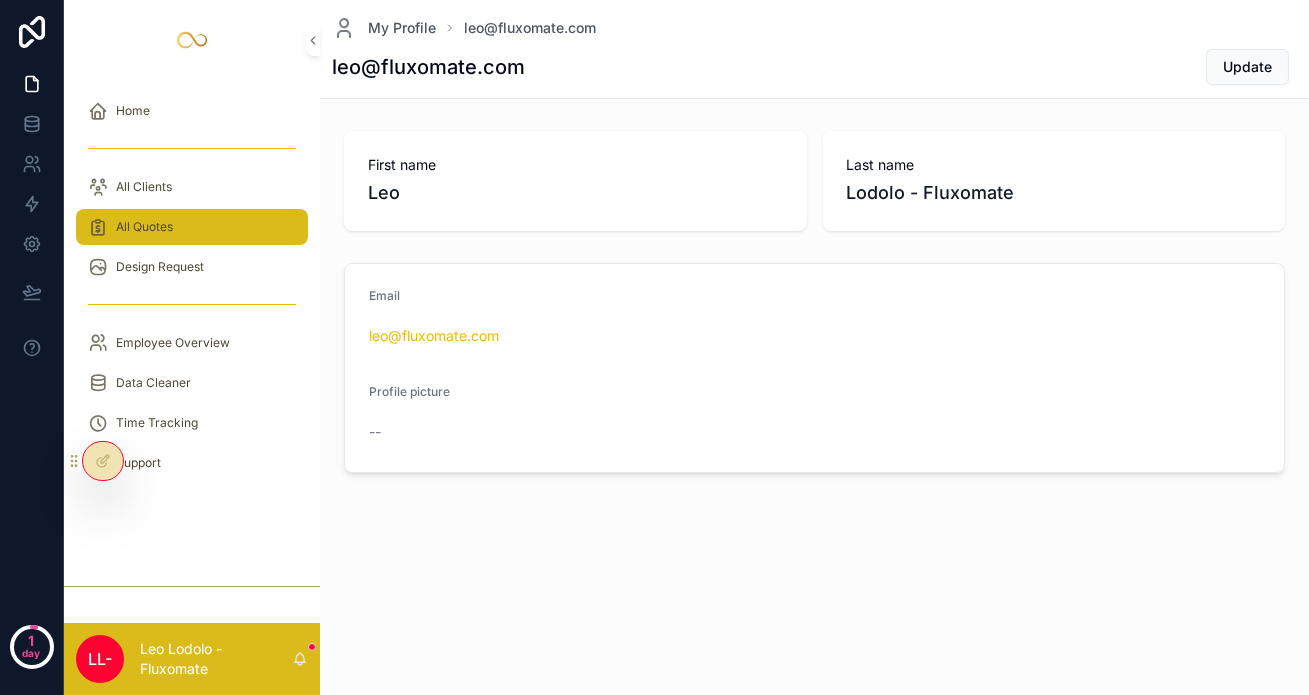 click on "All Quotes" at bounding box center (192, 227) 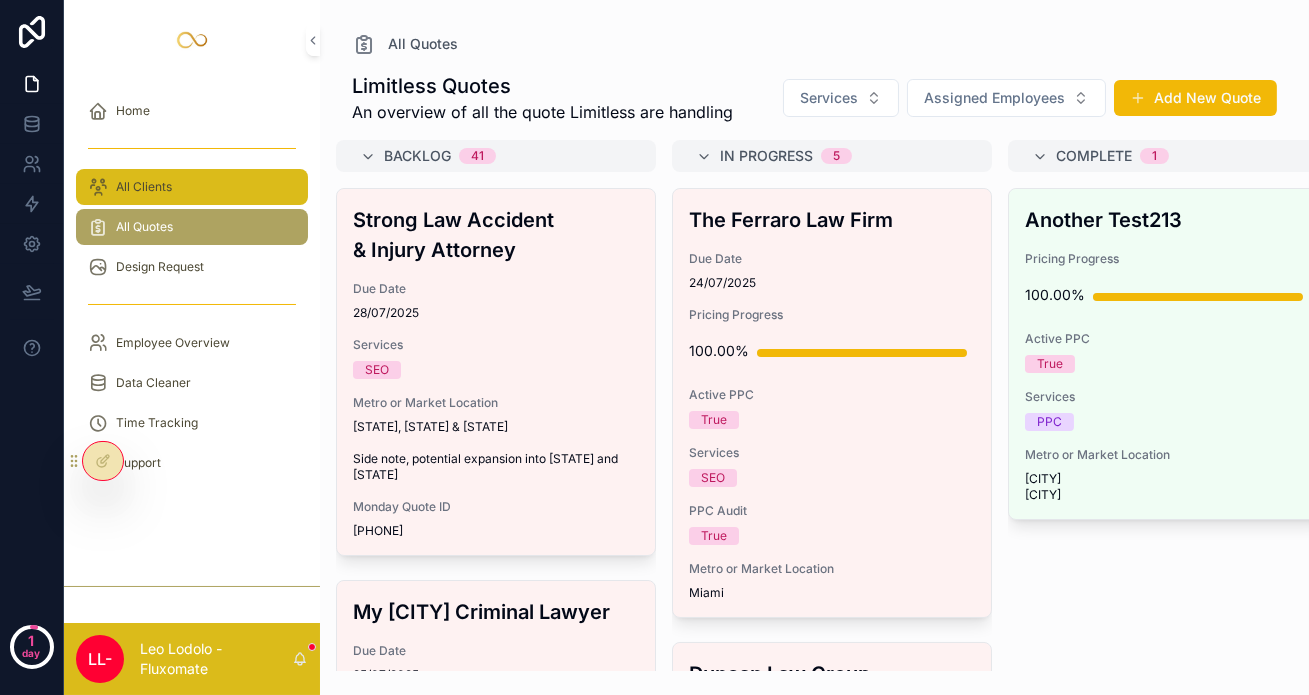 click on "All Clients" at bounding box center (192, 187) 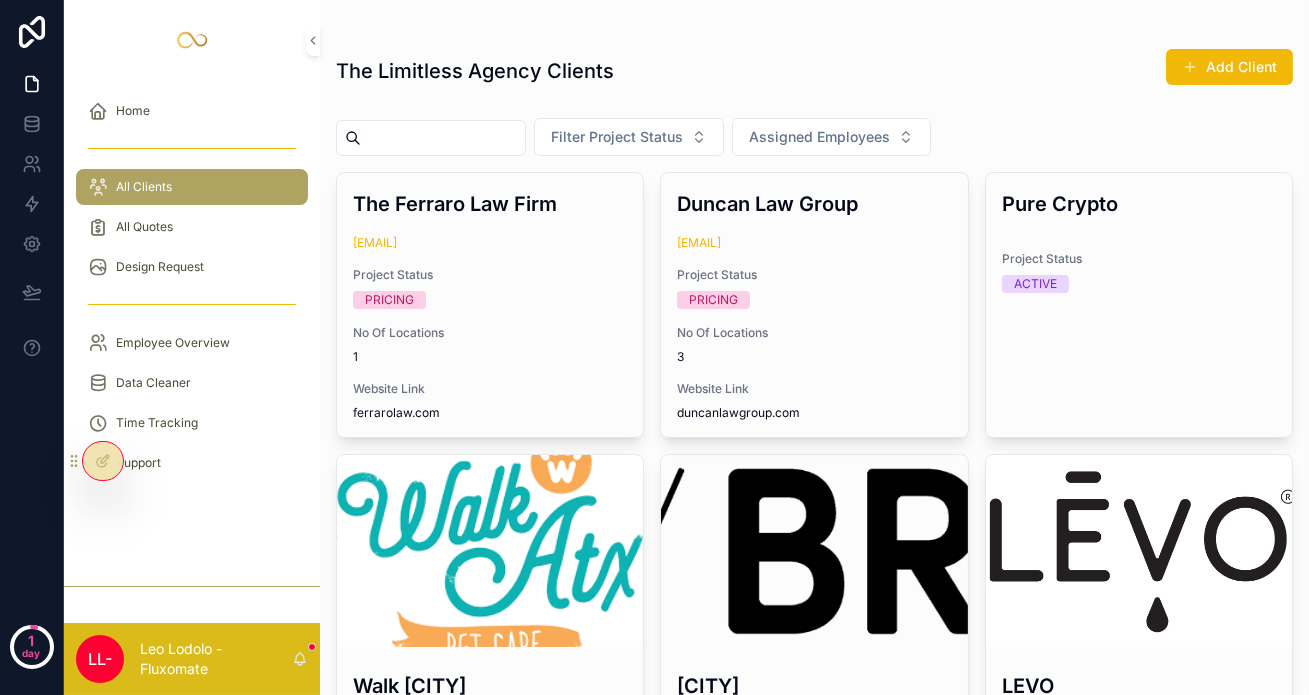 click on "All Quotes" at bounding box center [192, 227] 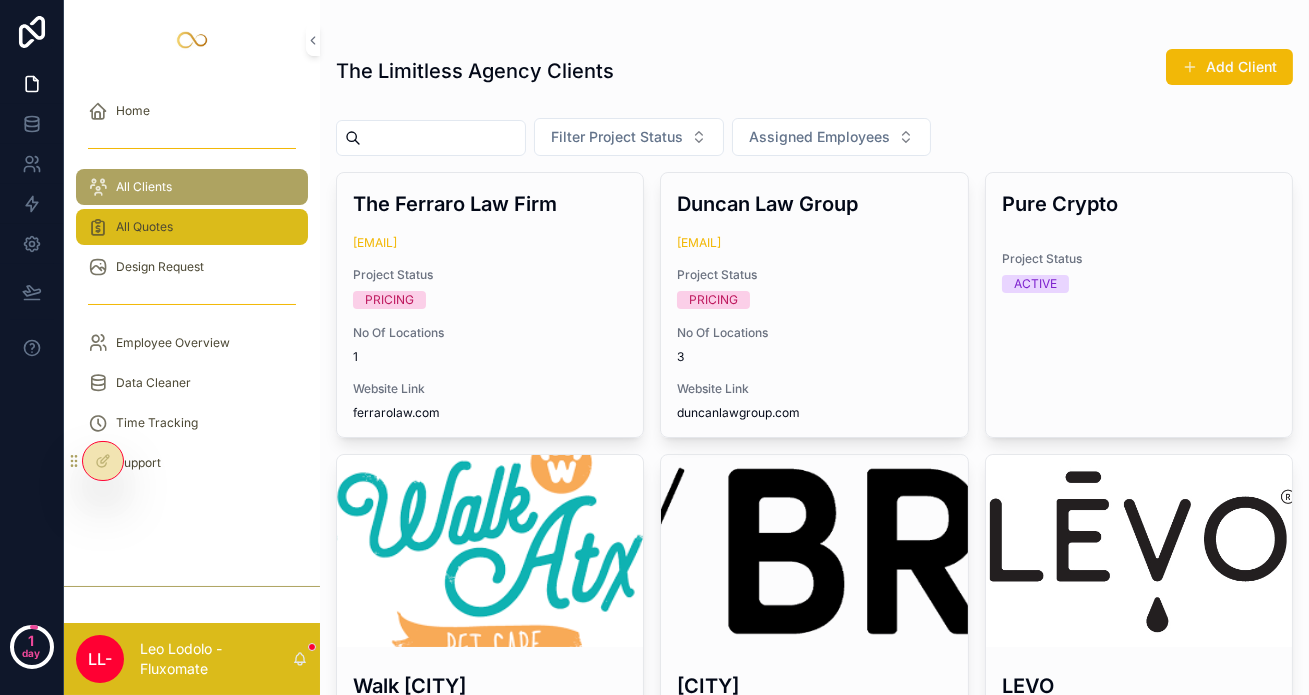 click on "All Quotes" at bounding box center [192, 227] 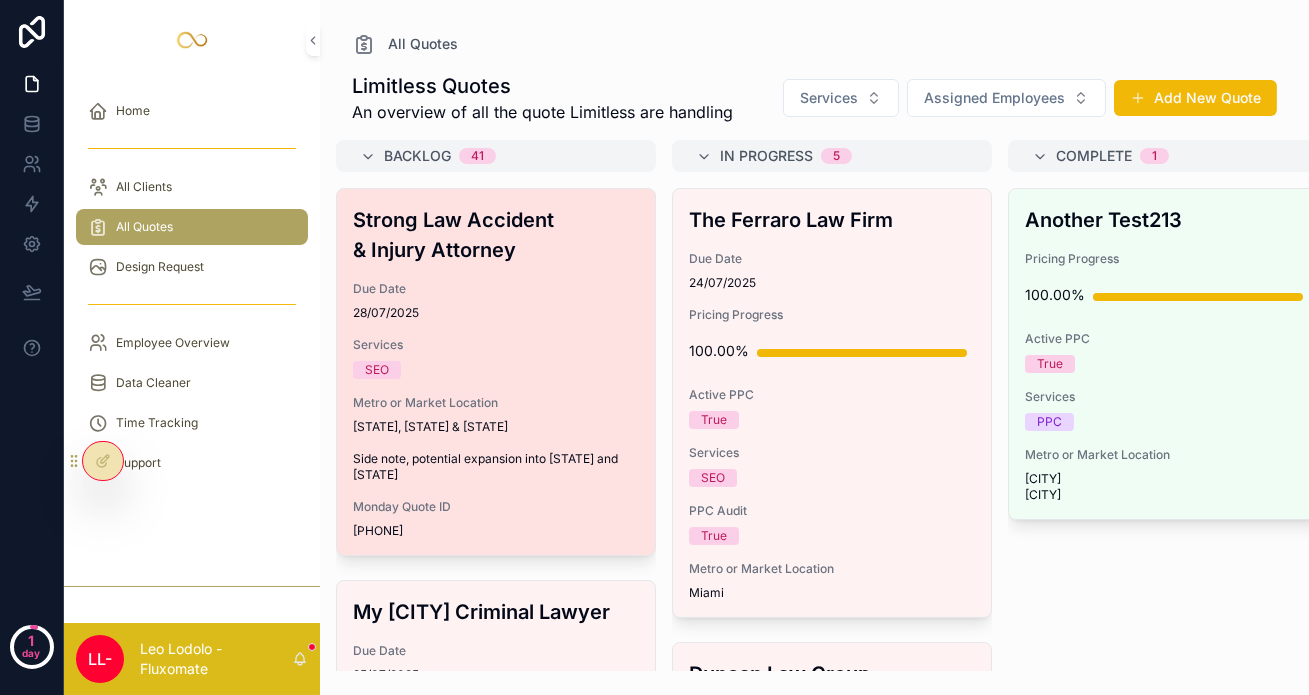 click on "Strong Law Accident & Injury Attorney" at bounding box center [496, 235] 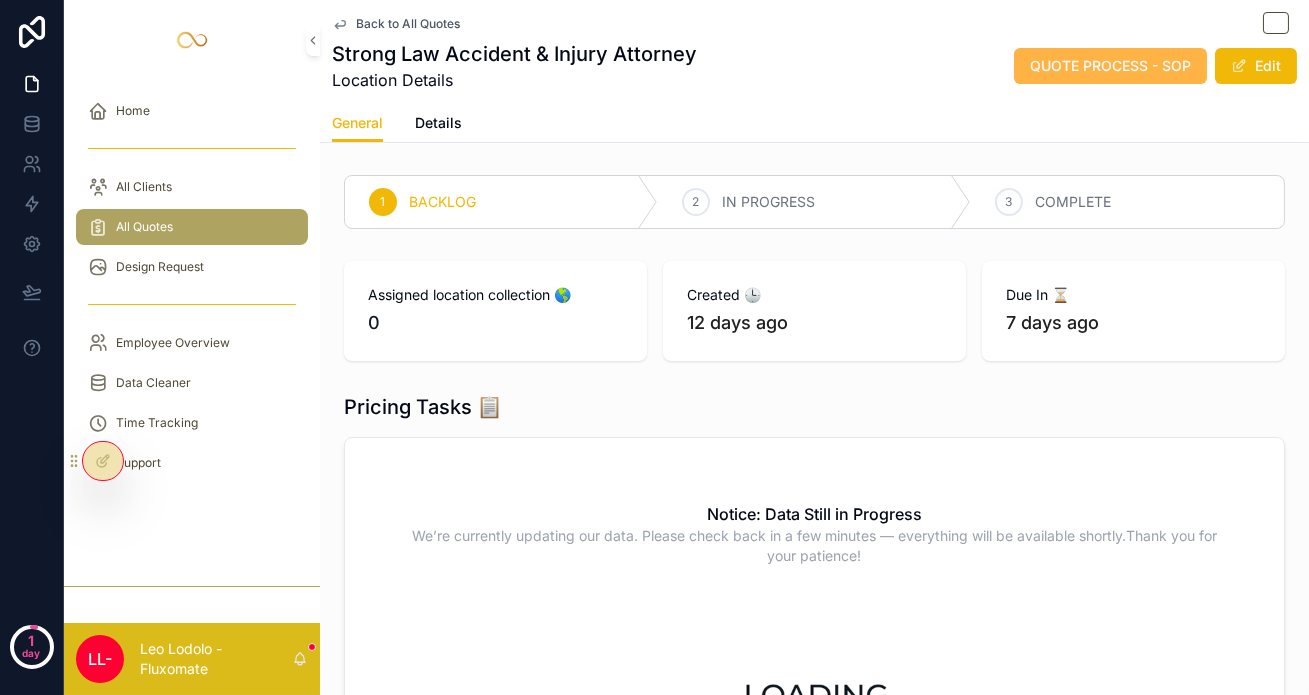 click on "QUOTE PROCESS - SOP" at bounding box center [1110, 66] 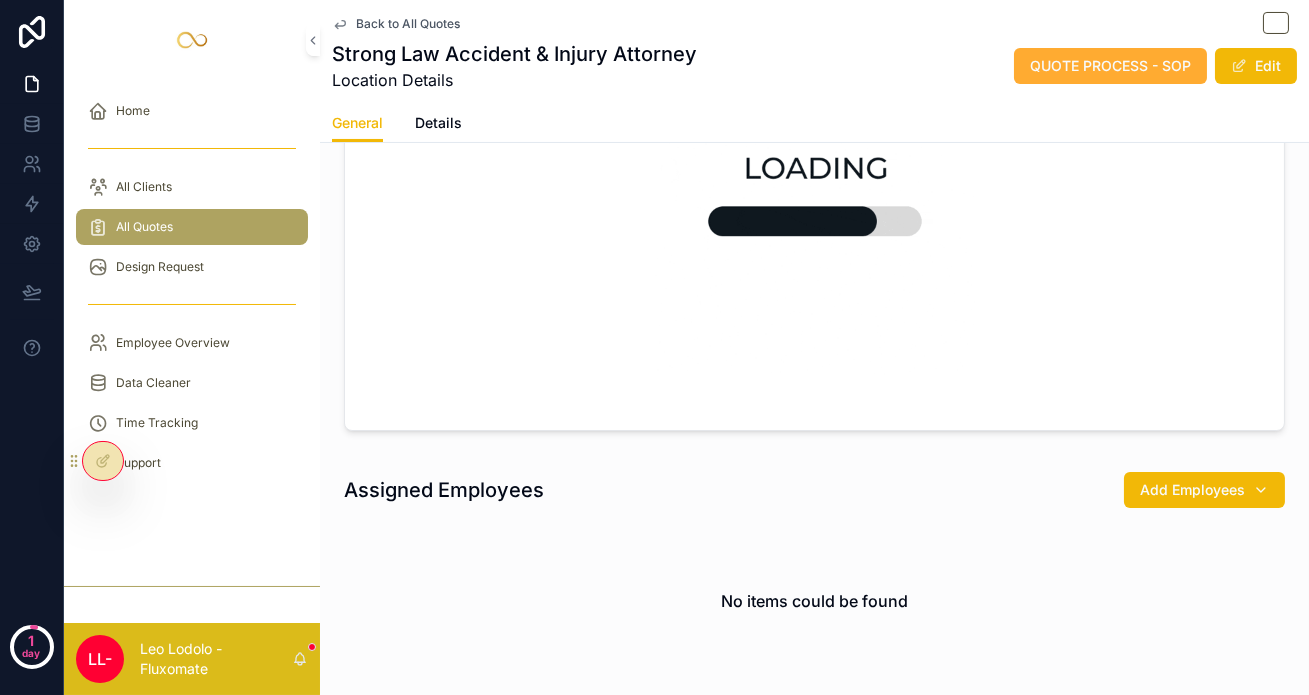 scroll, scrollTop: 0, scrollLeft: 0, axis: both 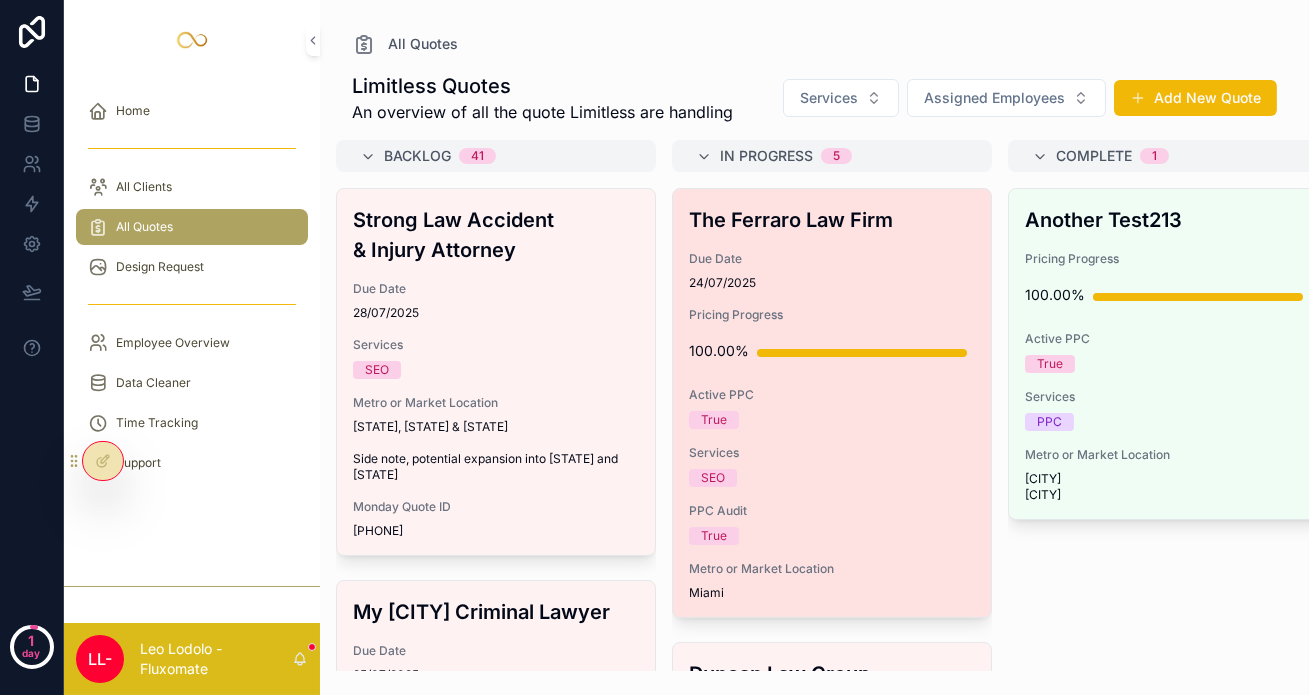click on "Due Date" at bounding box center (832, 259) 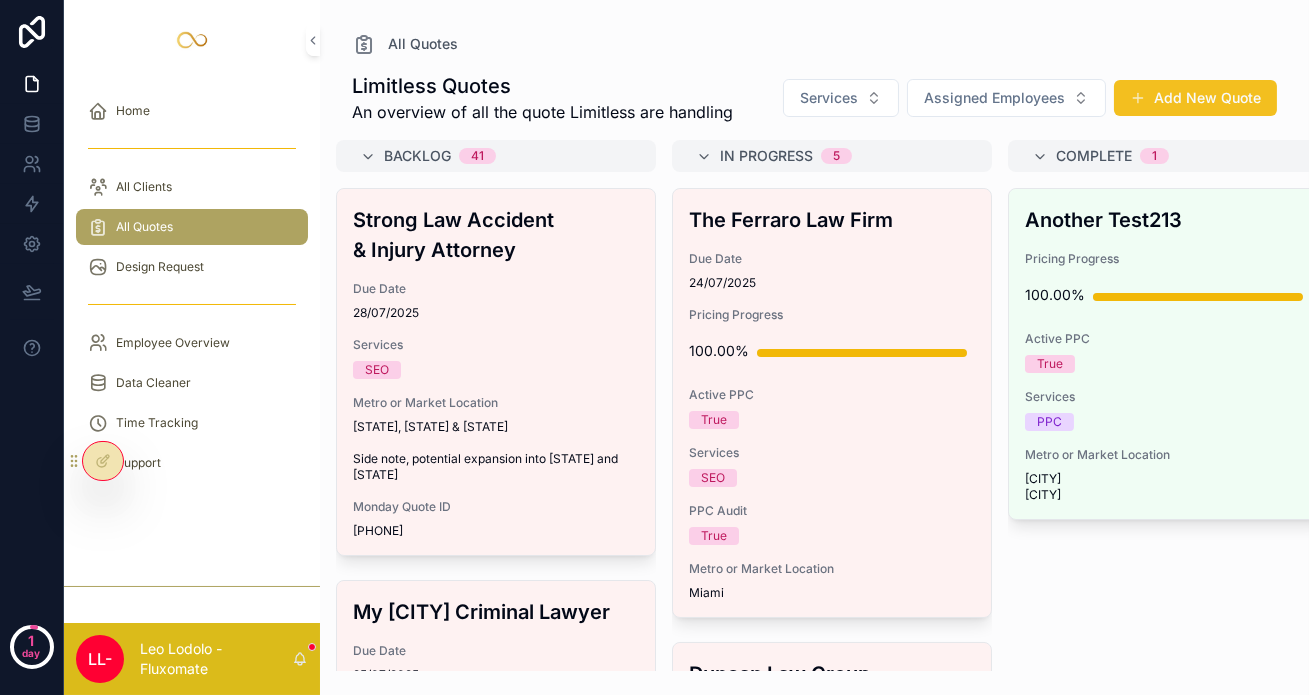click on "Add New Quote" at bounding box center [1195, 98] 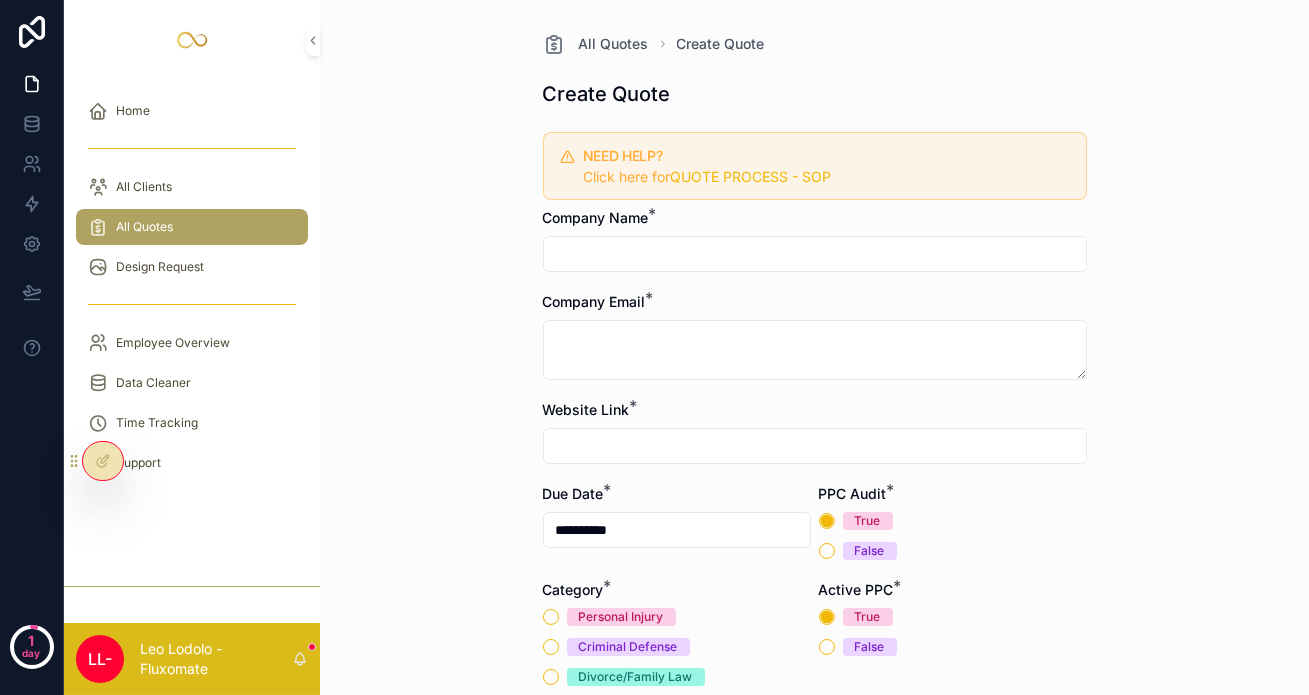 click on "Click here for  QUOTE PROCESS - SOP" at bounding box center (707, 176) 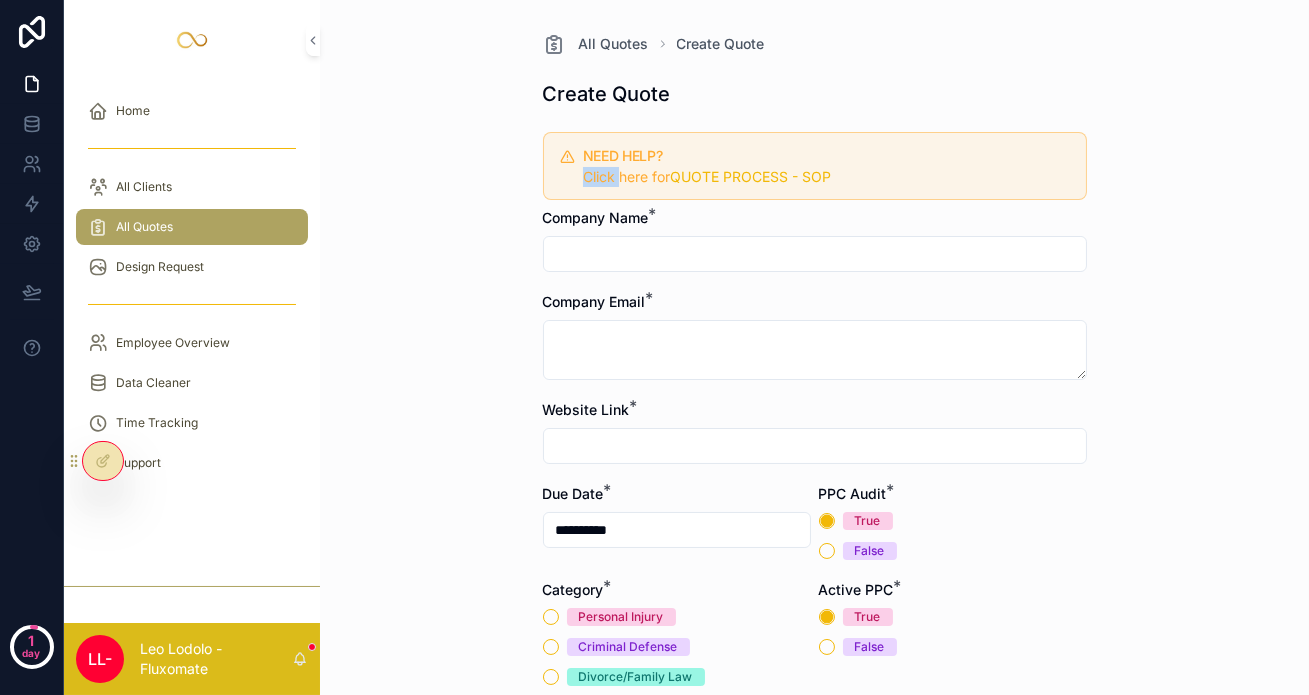 click on "Click here for  QUOTE PROCESS - SOP" at bounding box center [707, 176] 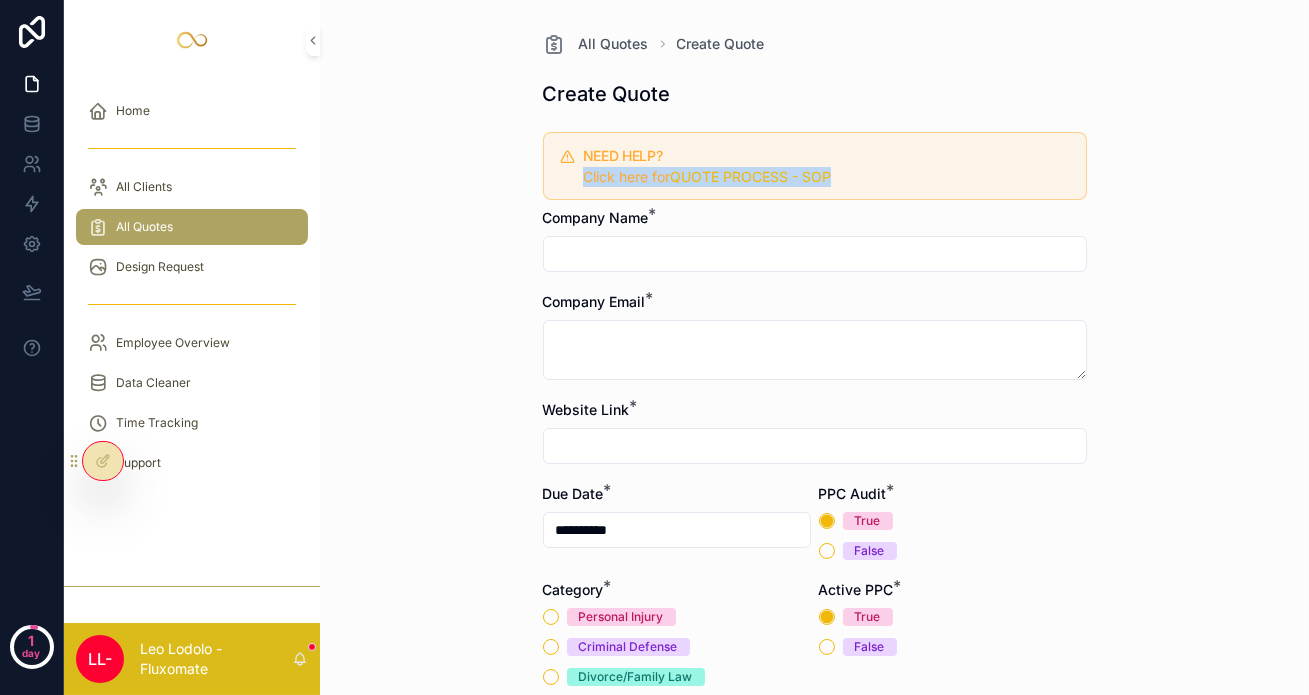 click on "Click here for  QUOTE PROCESS - SOP" at bounding box center (707, 176) 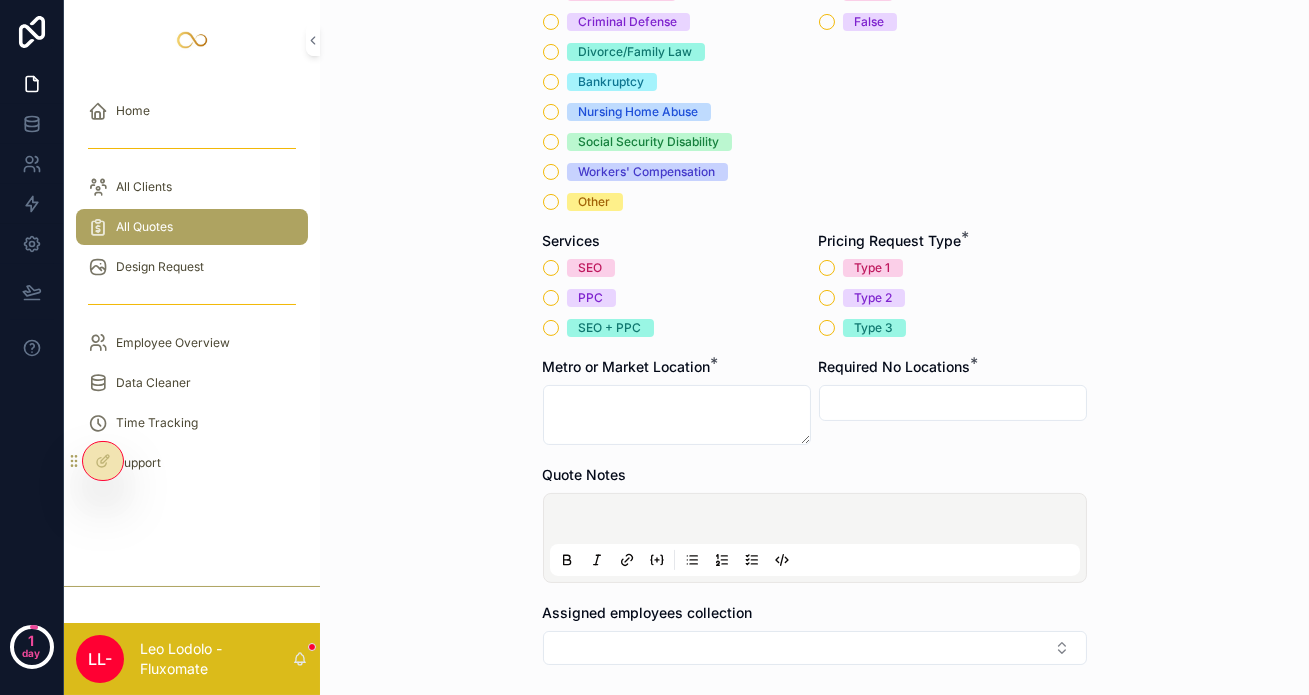 scroll, scrollTop: 0, scrollLeft: 0, axis: both 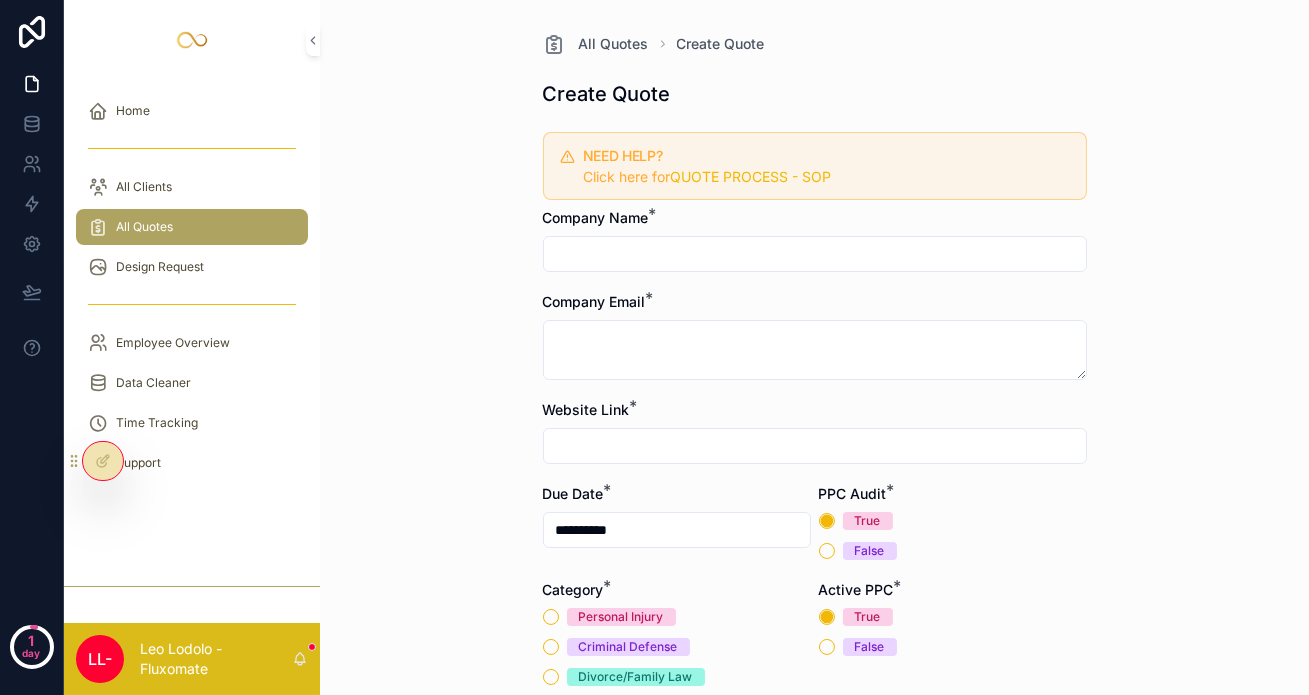 click on "Company Name *" at bounding box center [815, 240] 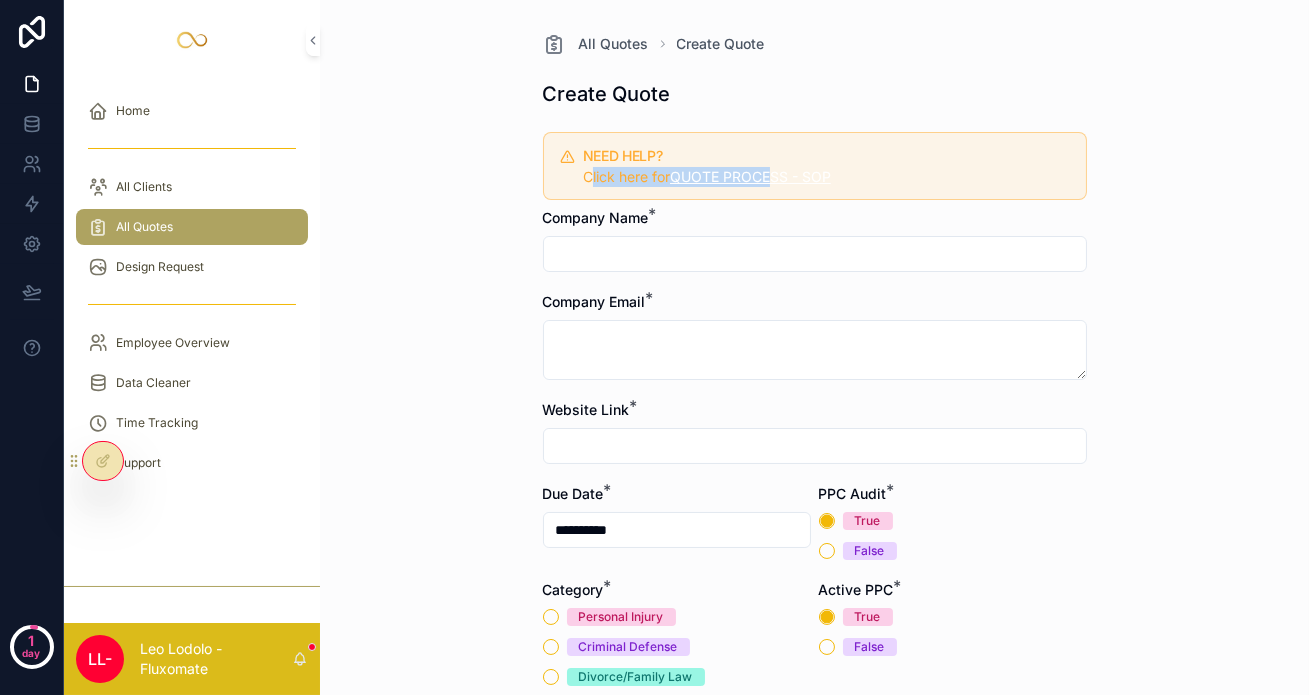 drag, startPoint x: 591, startPoint y: 157, endPoint x: 750, endPoint y: 151, distance: 159.11317 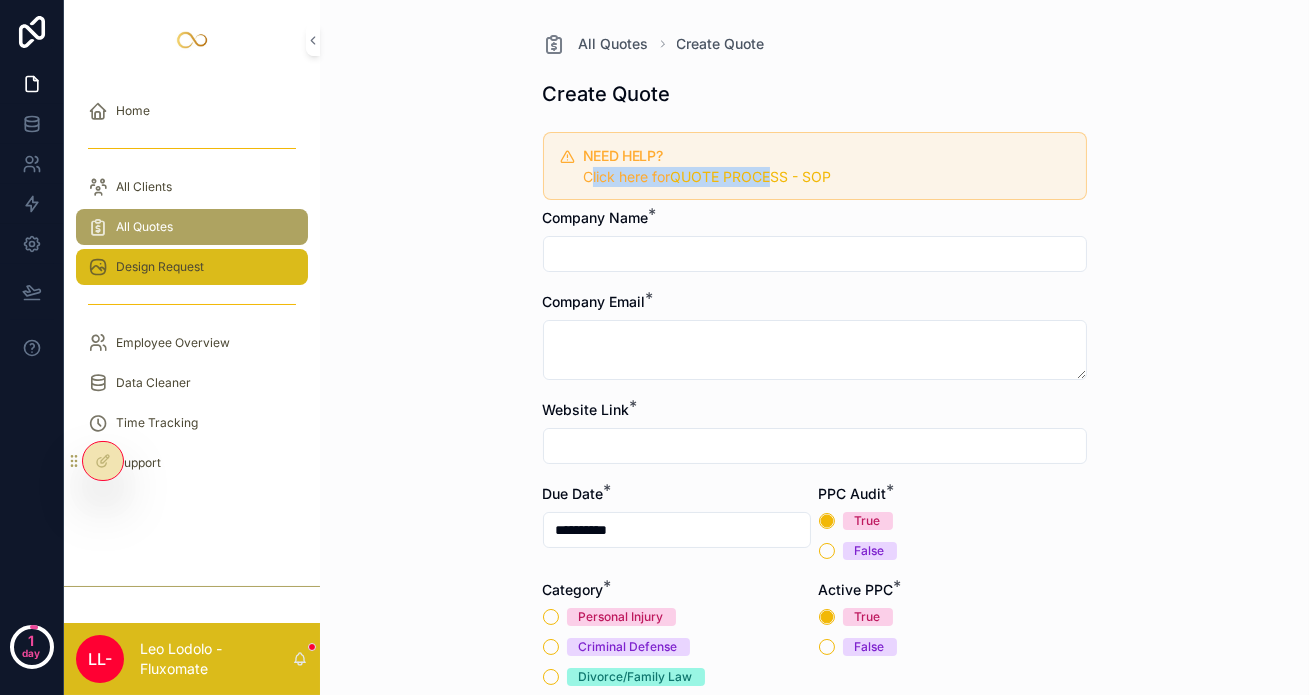 click on "Design Request" at bounding box center [192, 267] 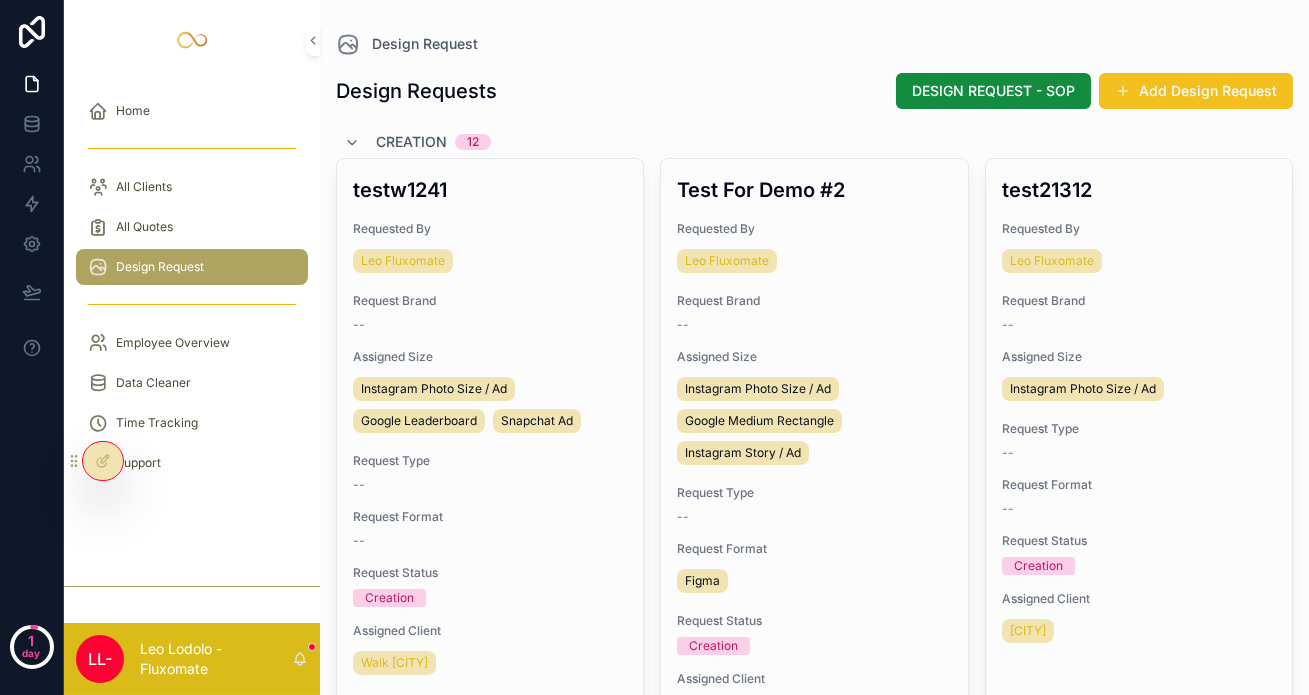 click on "Add Design Request" at bounding box center [1196, 91] 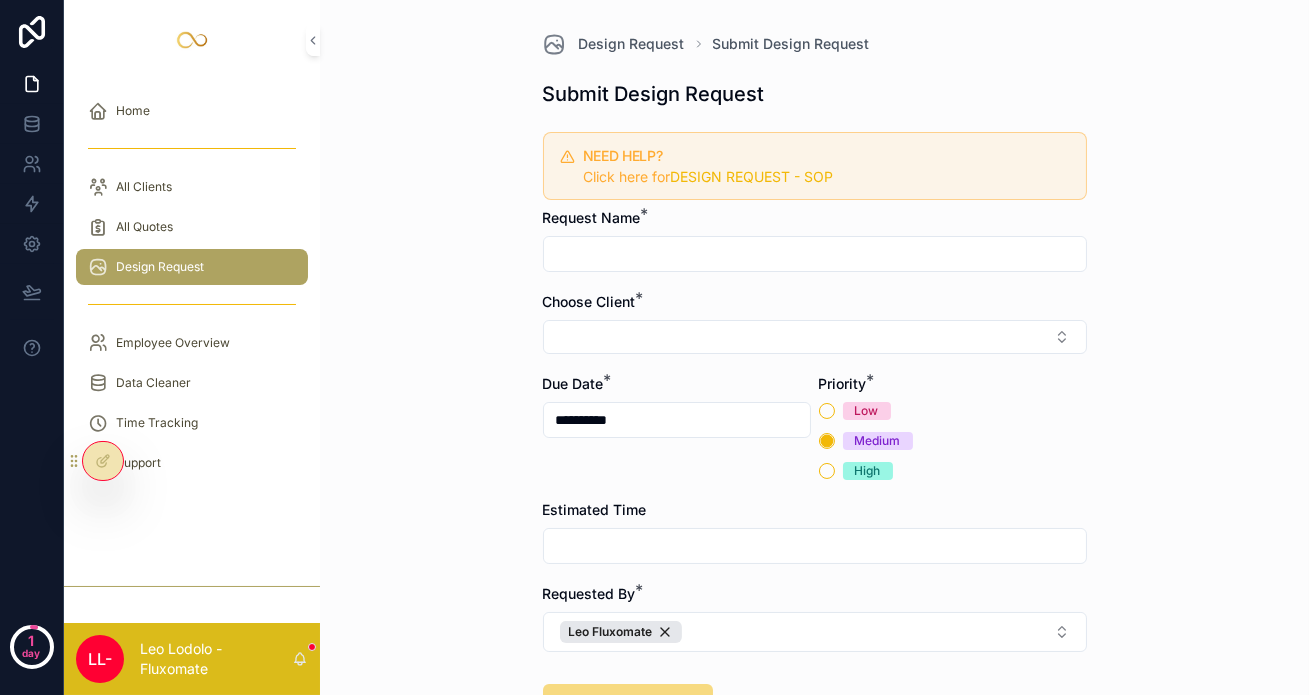 scroll, scrollTop: 49, scrollLeft: 0, axis: vertical 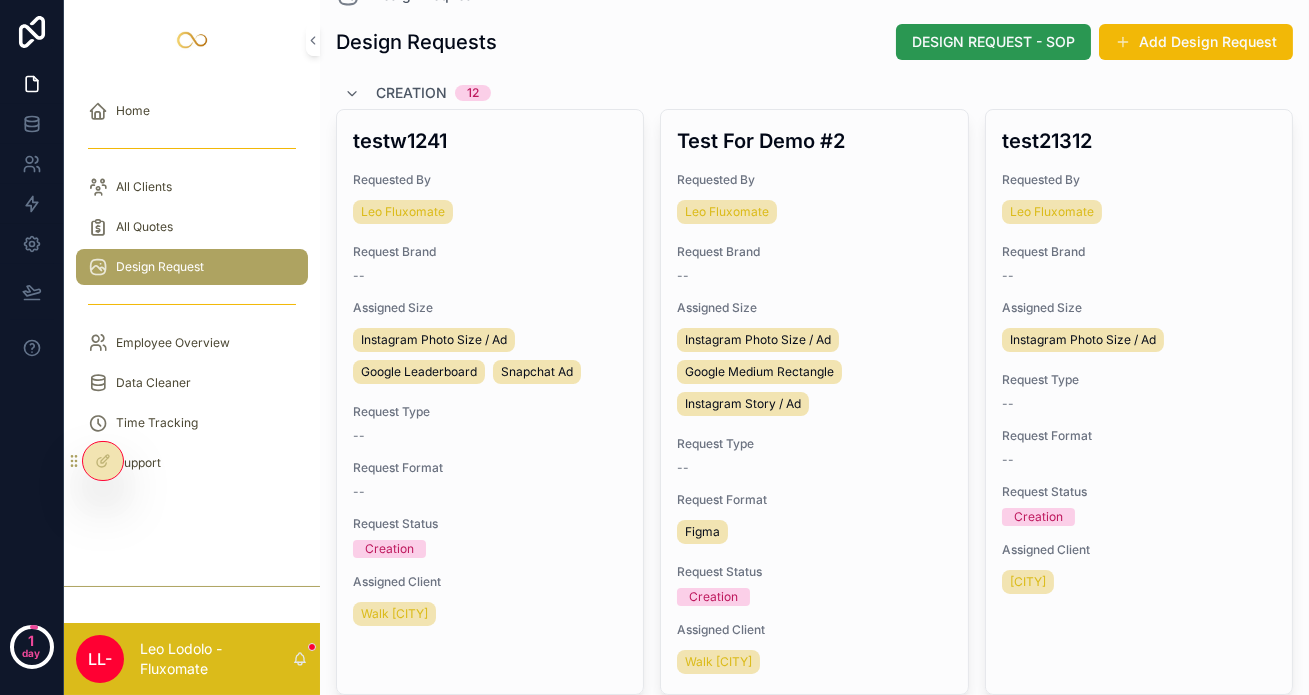 click on "DESIGN REQUEST - SOP" at bounding box center [993, 42] 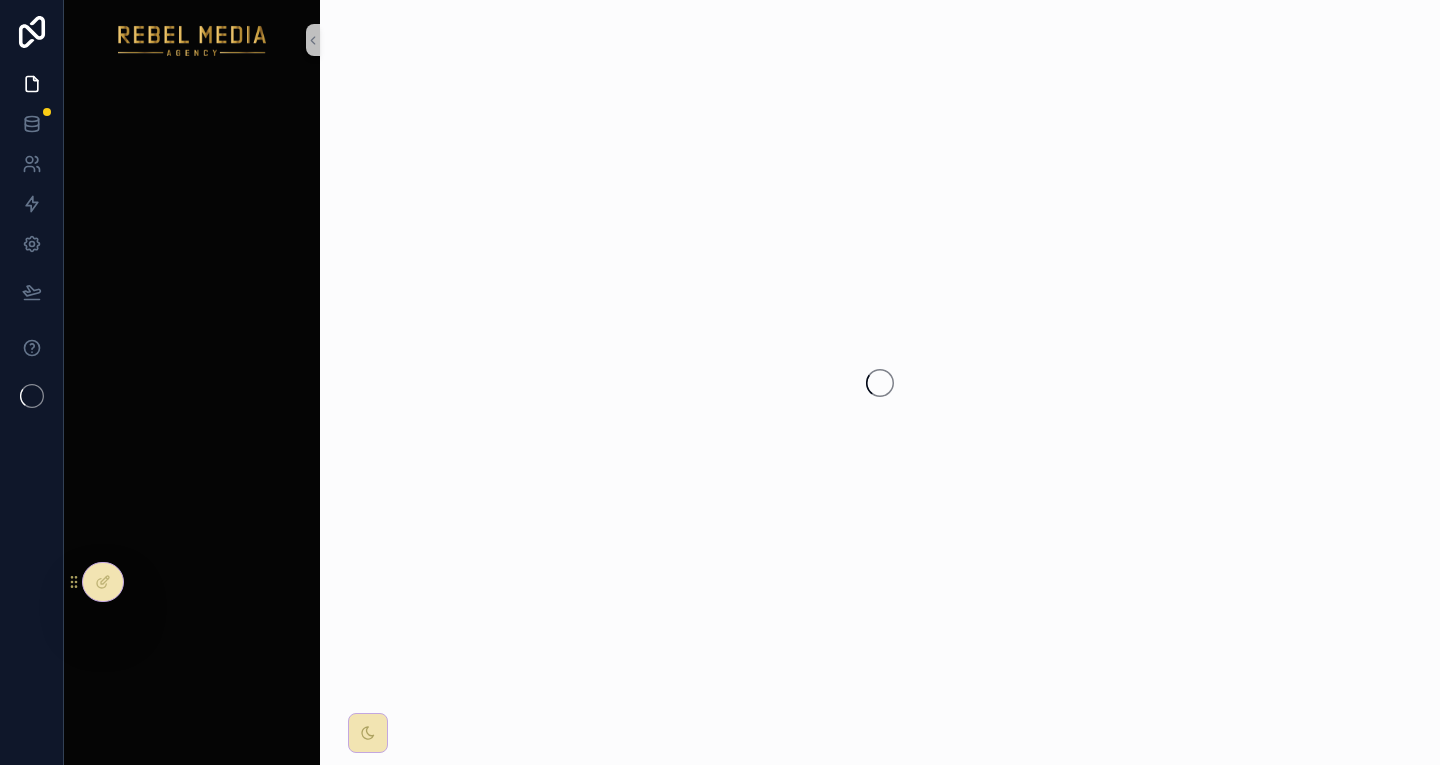 scroll, scrollTop: 0, scrollLeft: 0, axis: both 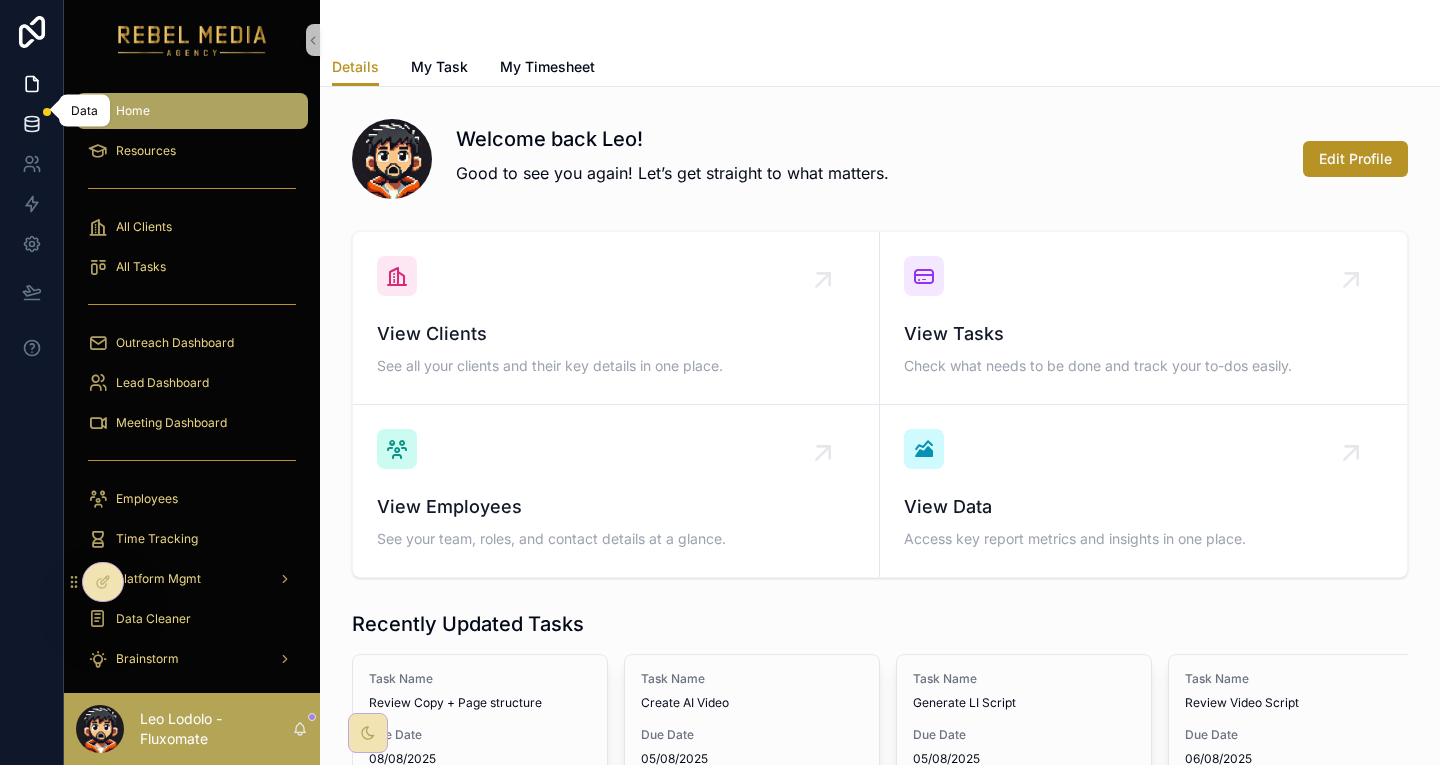 click 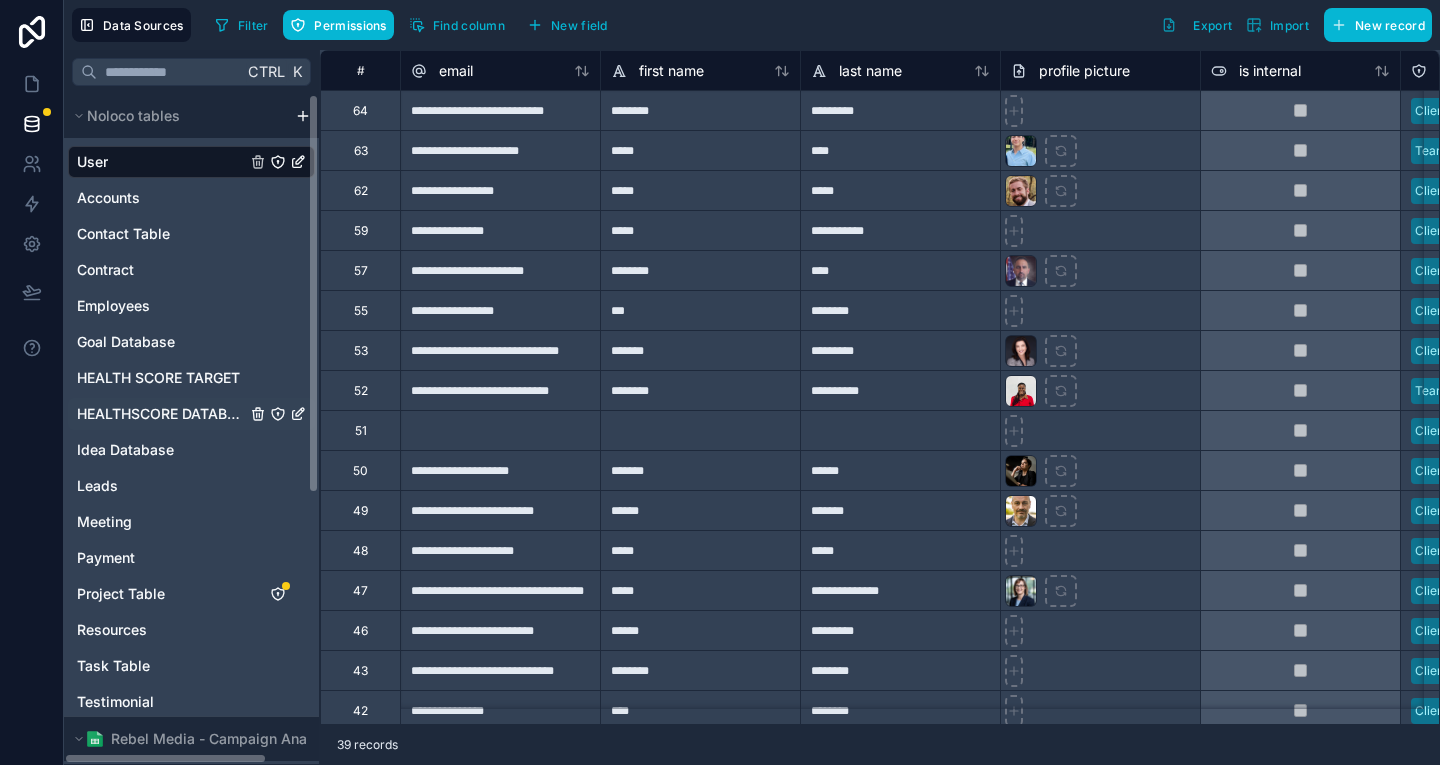 click on "HEALTHSCORE DATABASE" at bounding box center [161, 414] 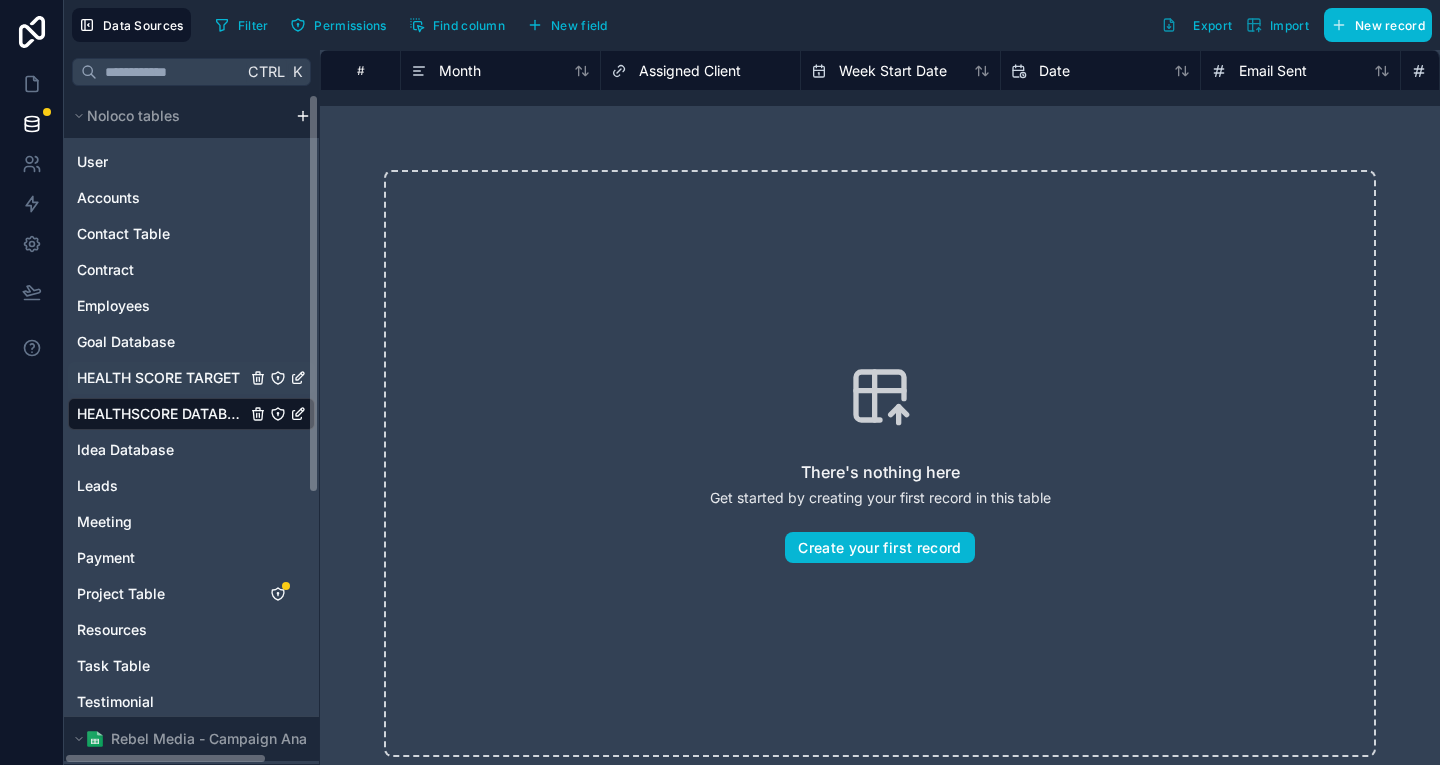 click on "HEALTH SCORE TARGET" at bounding box center (158, 378) 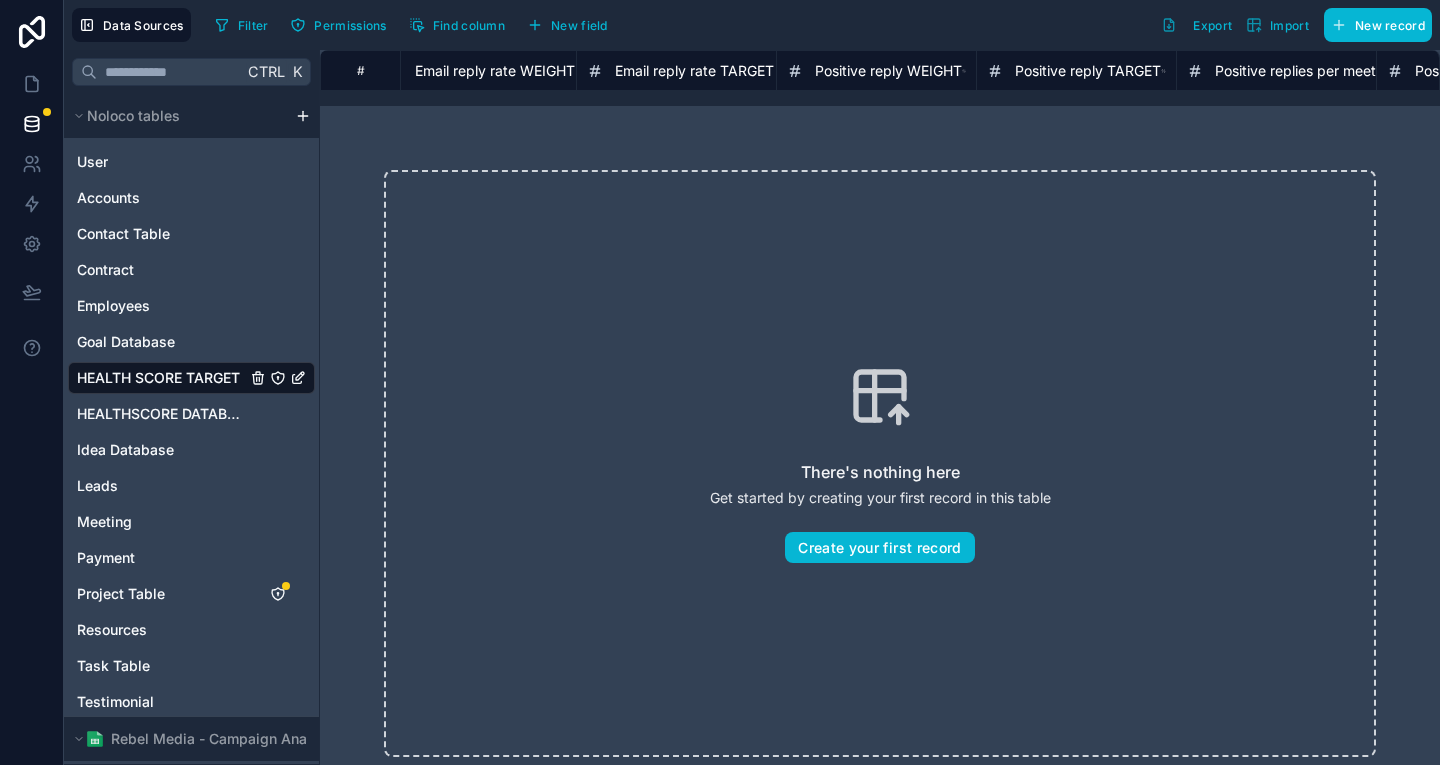 scroll, scrollTop: 0, scrollLeft: 627, axis: horizontal 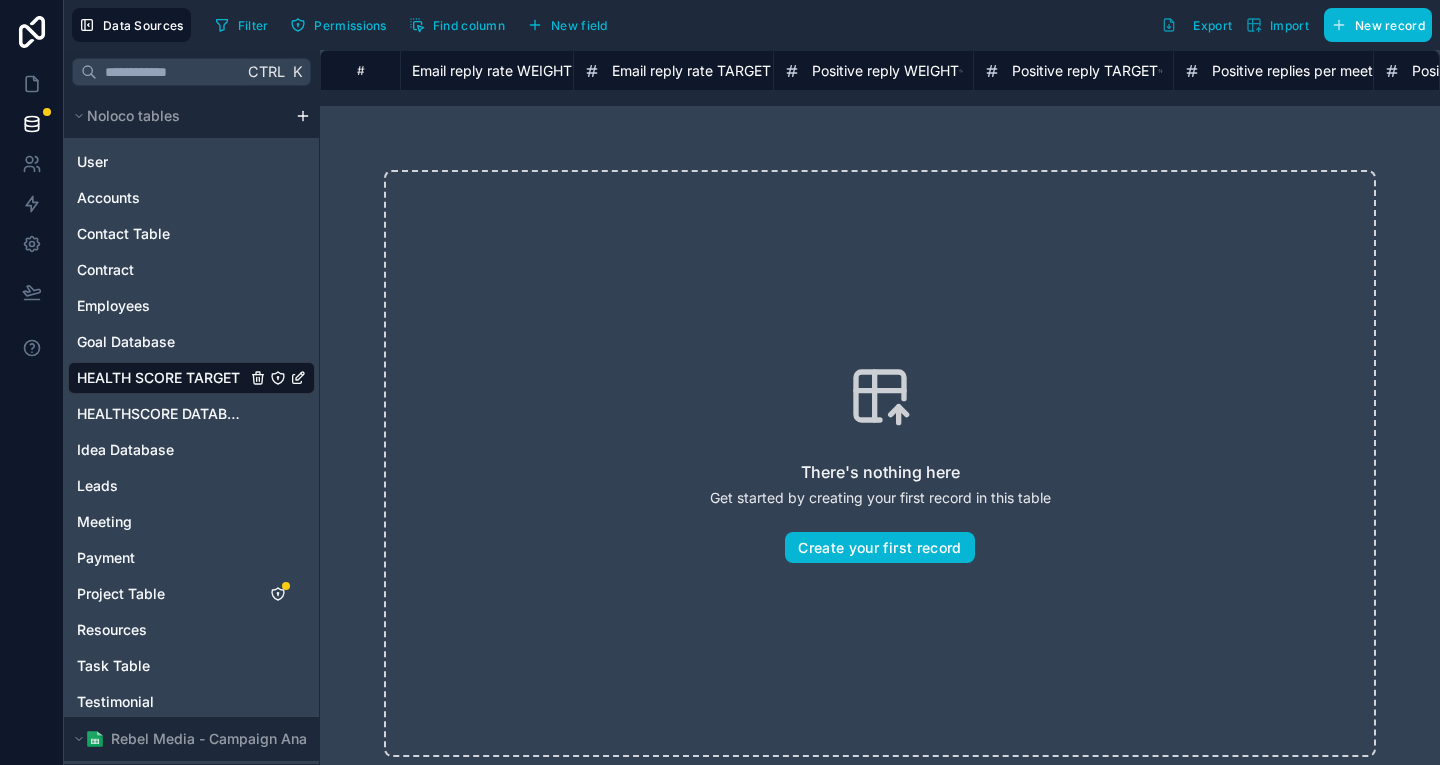 click on "Email reply rate TARGET" at bounding box center (691, 71) 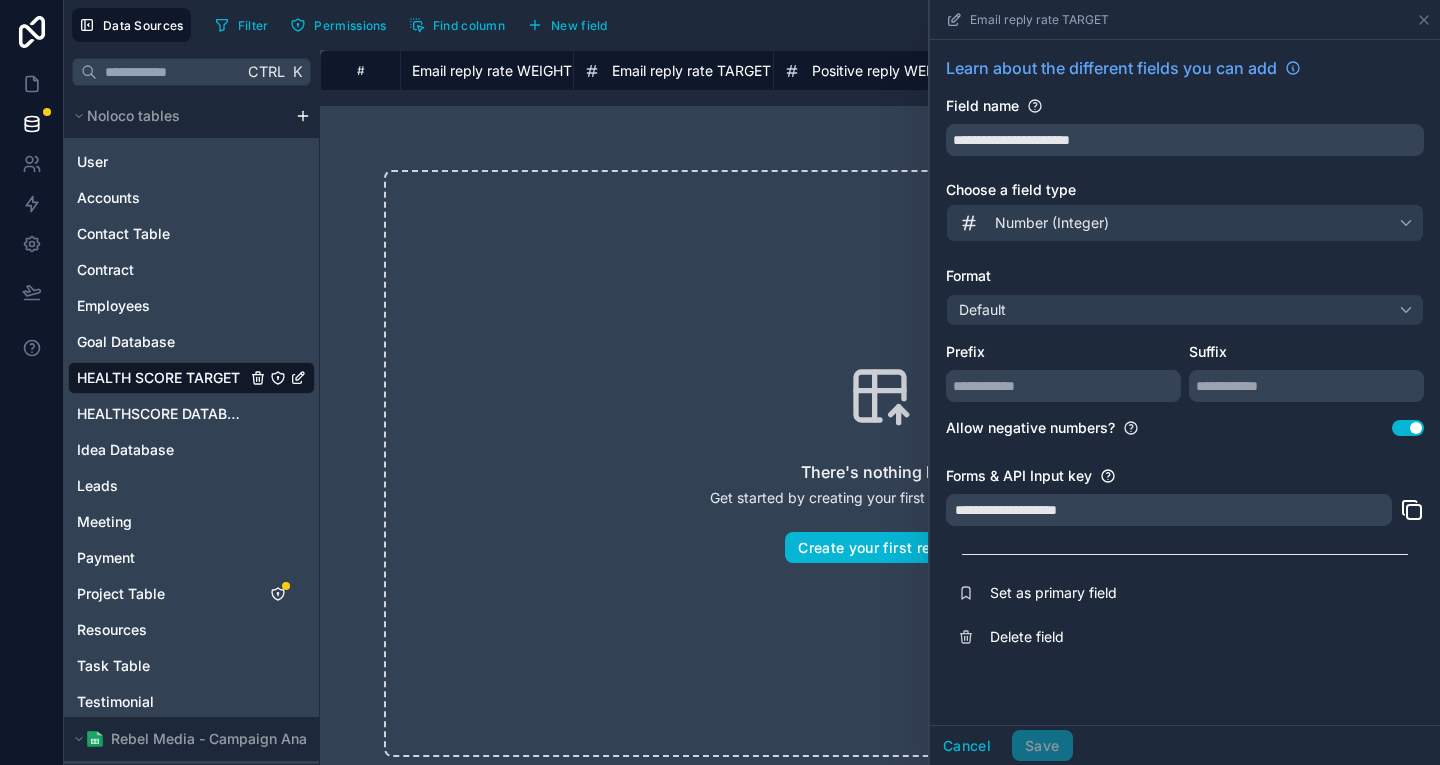 click on "Positive reply WEIGHT" at bounding box center (885, 71) 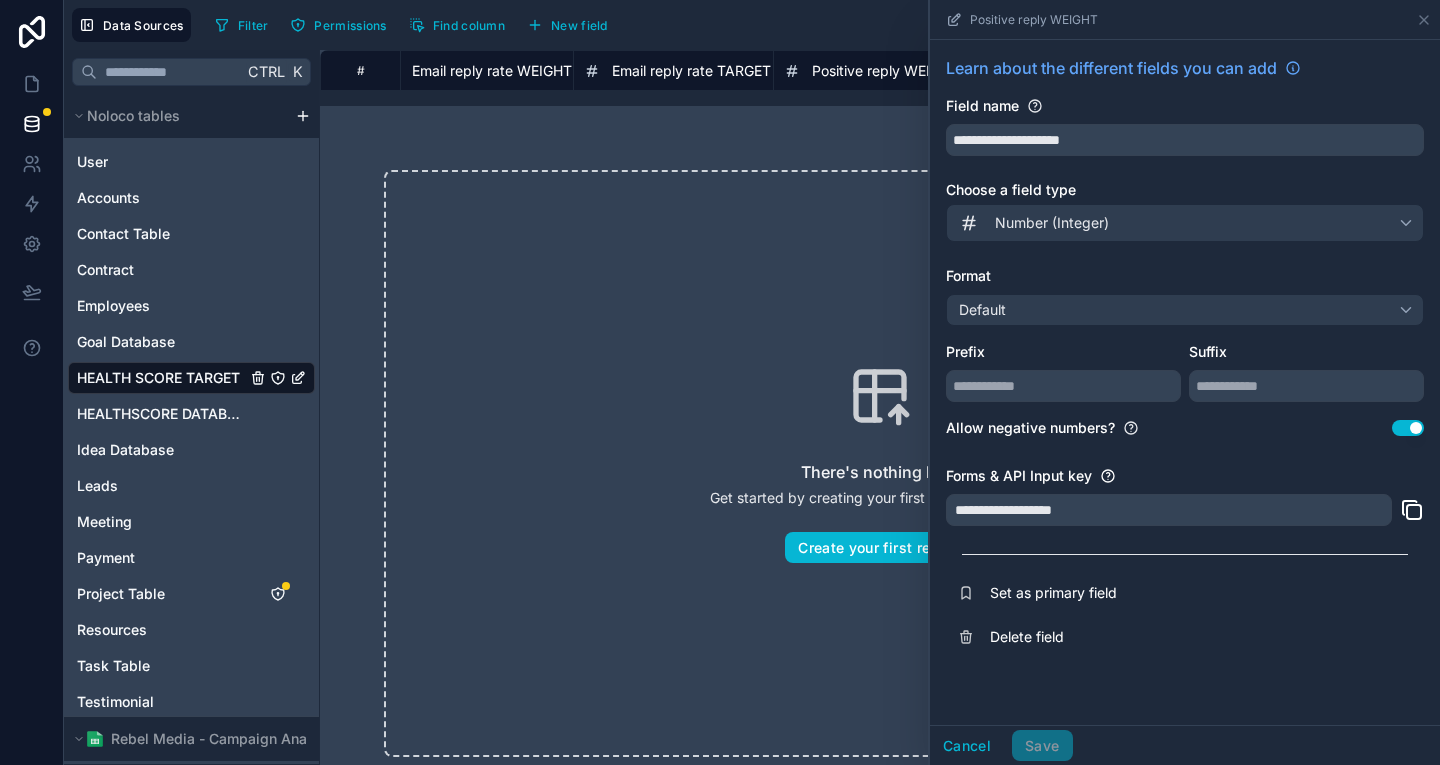 drag, startPoint x: 781, startPoint y: 84, endPoint x: 864, endPoint y: 79, distance: 83.15047 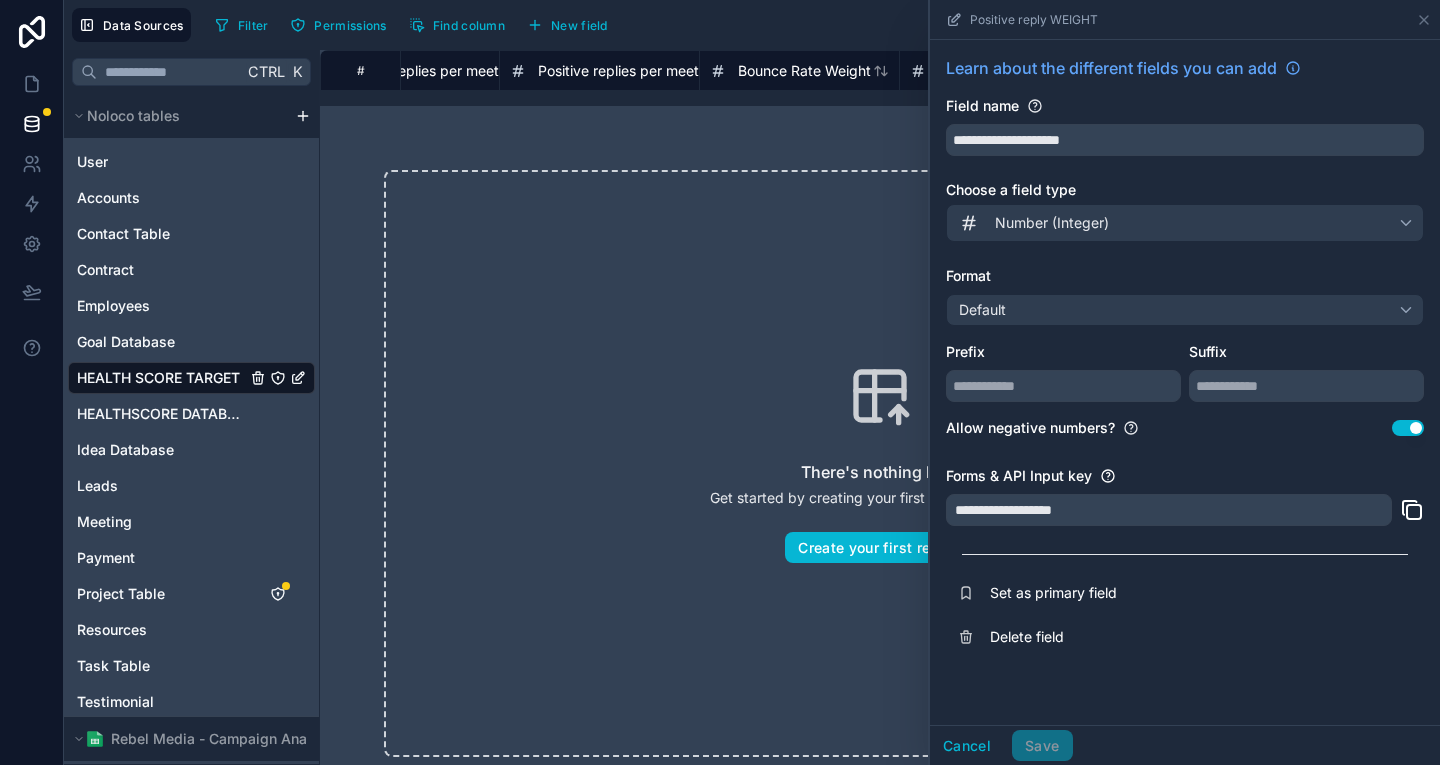 scroll, scrollTop: 0, scrollLeft: 1510, axis: horizontal 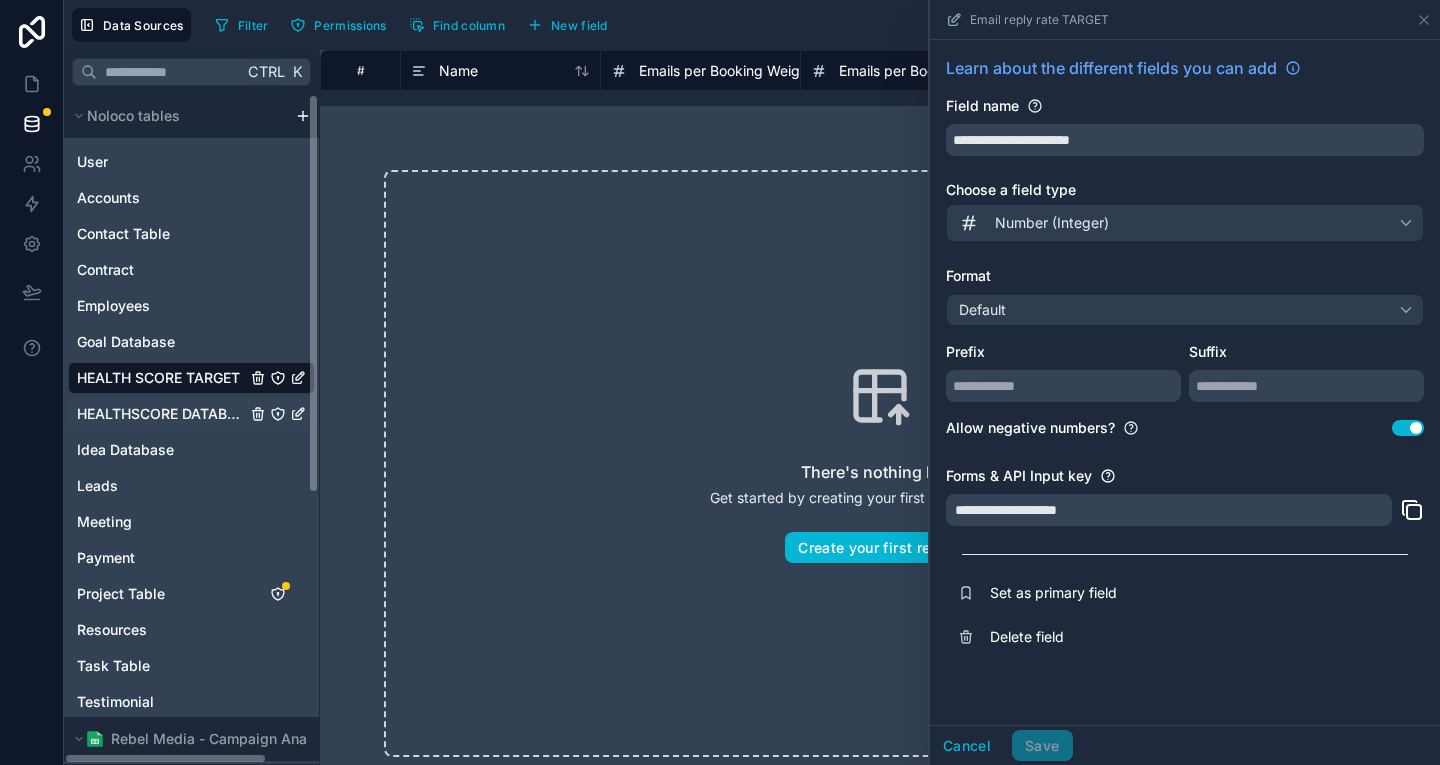 click on "HEALTHSCORE DATABASE" at bounding box center (161, 414) 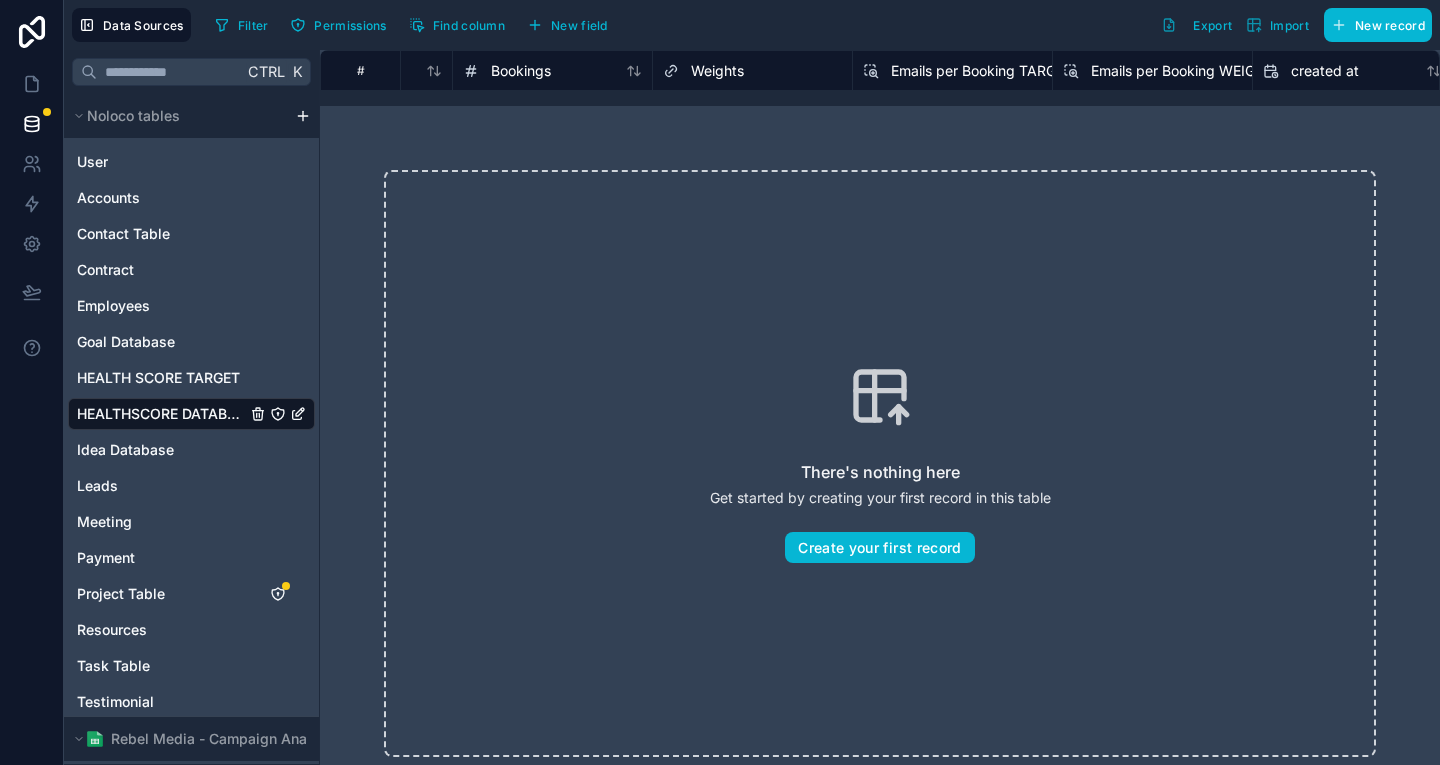 scroll, scrollTop: 0, scrollLeft: 953, axis: horizontal 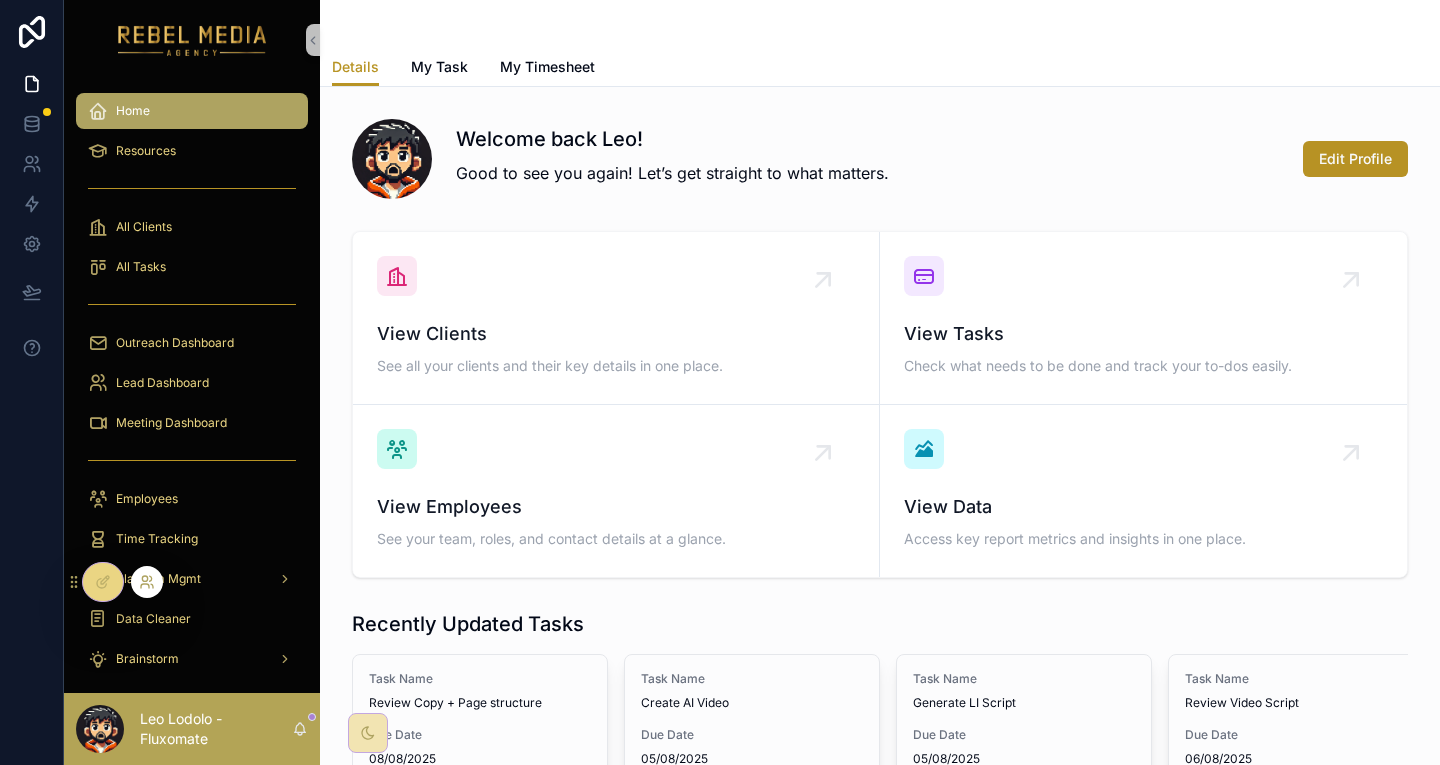 click 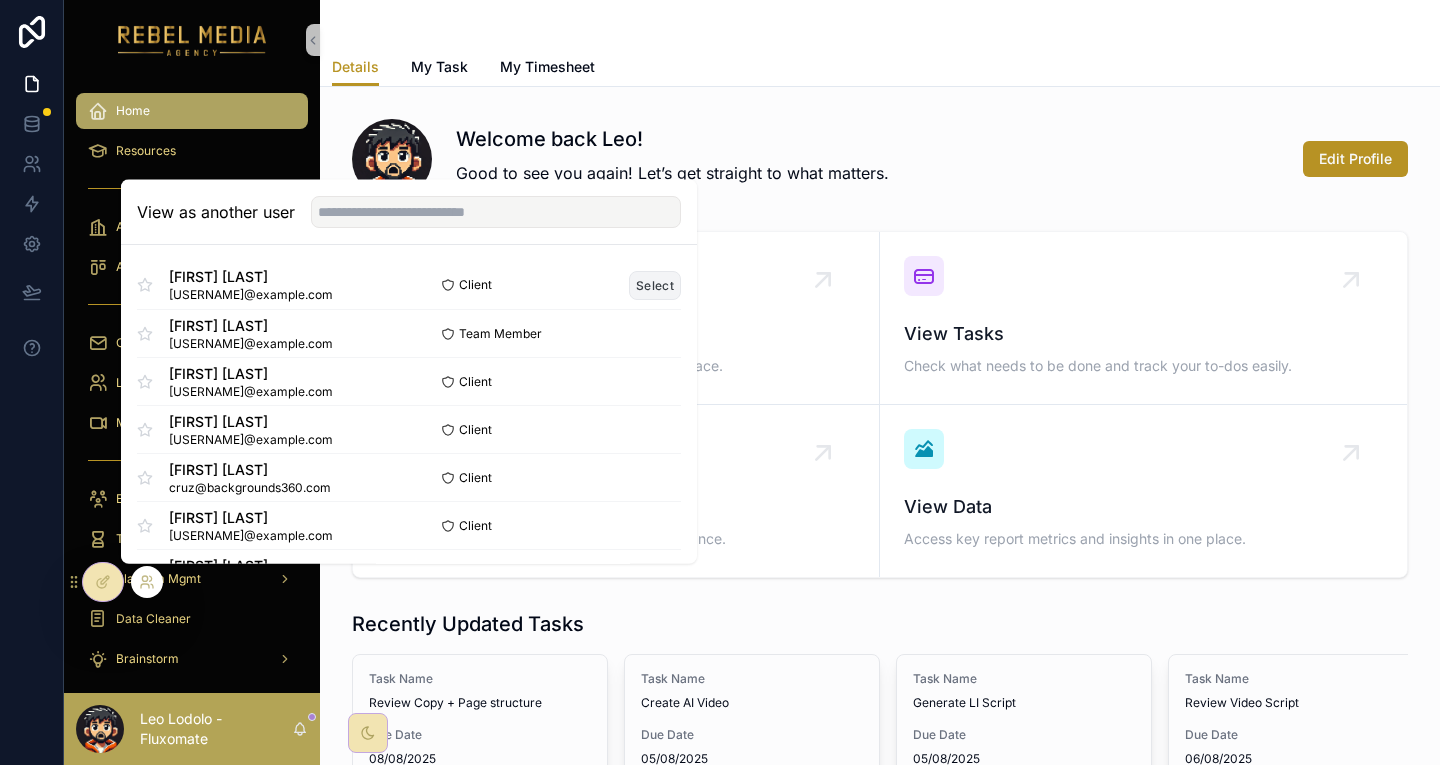 click on "Select" at bounding box center [655, 284] 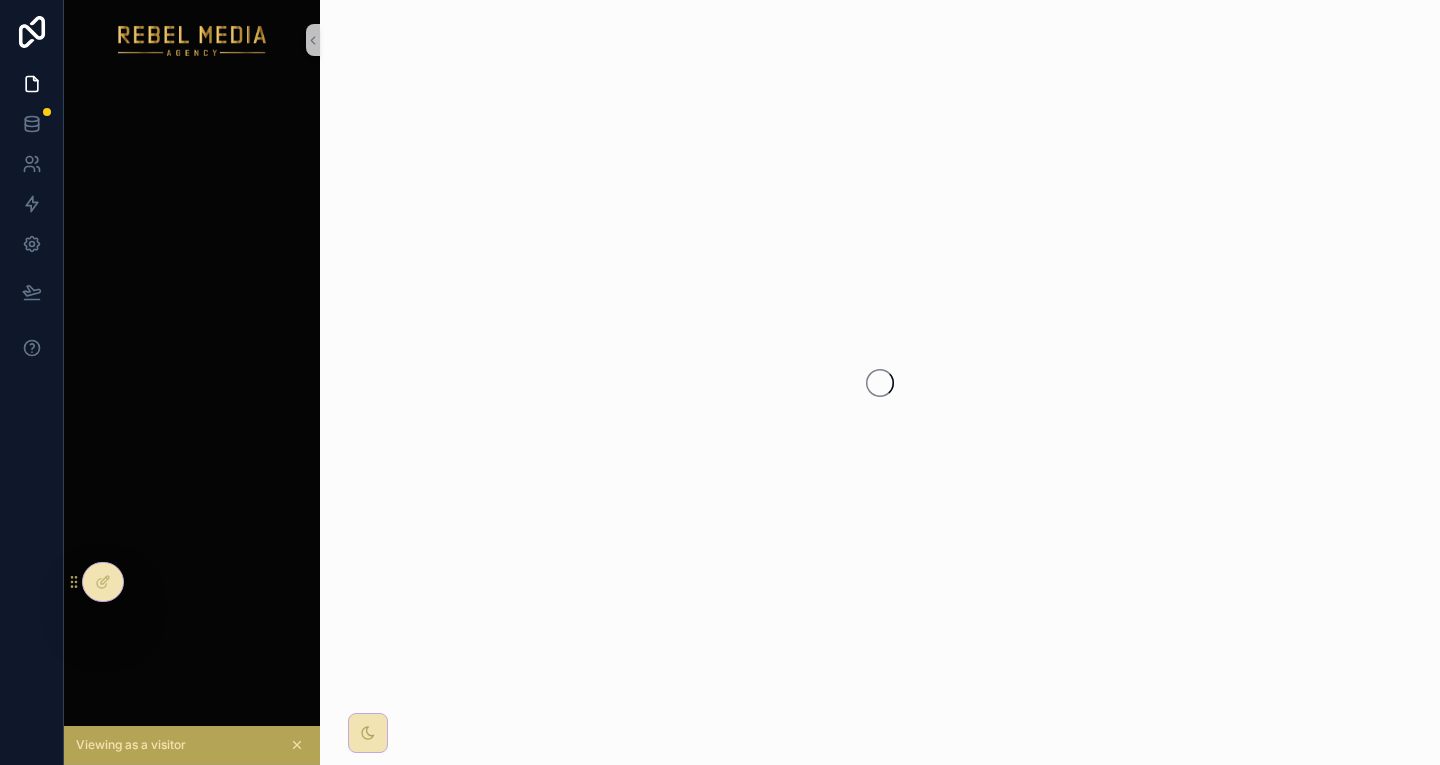 scroll, scrollTop: 0, scrollLeft: 0, axis: both 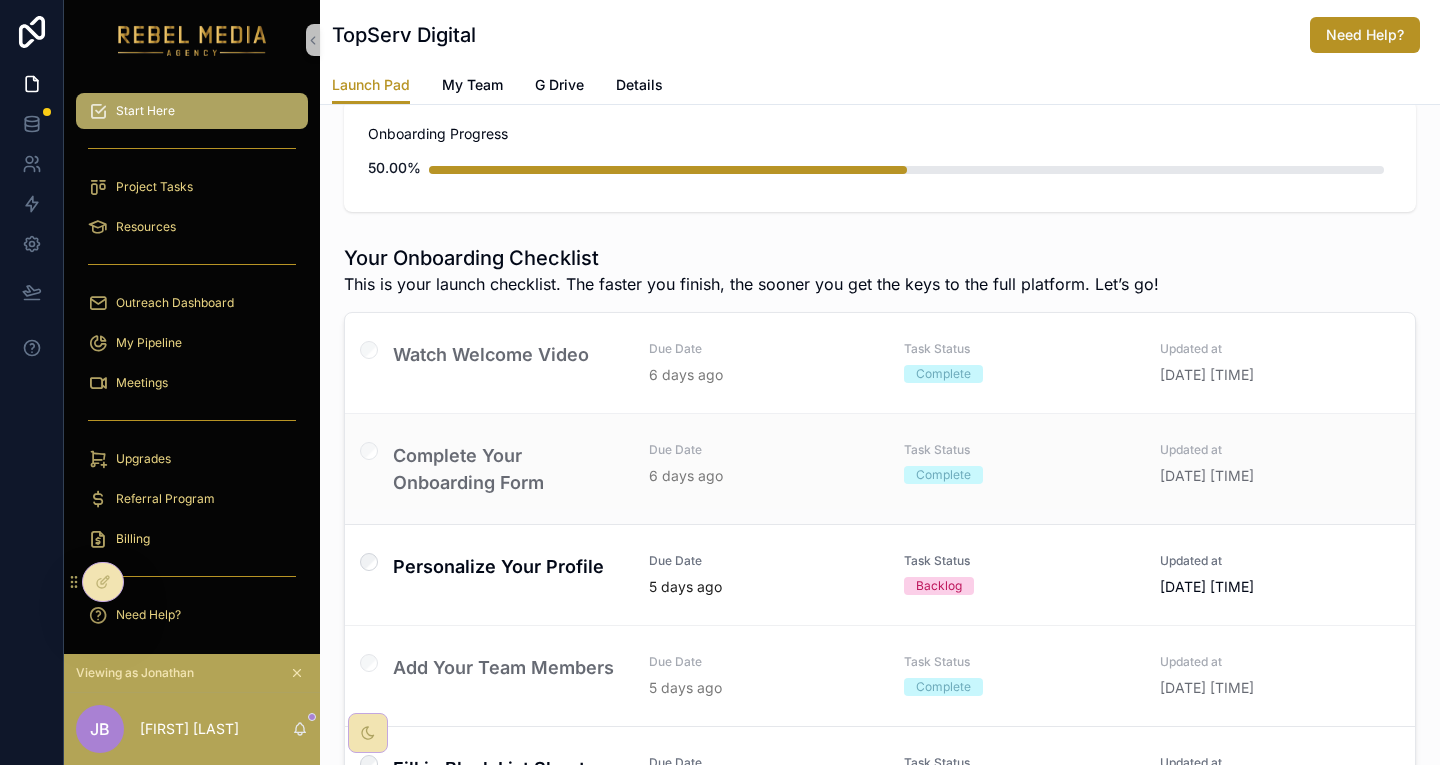 click on "Complete Your Onboarding Form" at bounding box center (509, 469) 